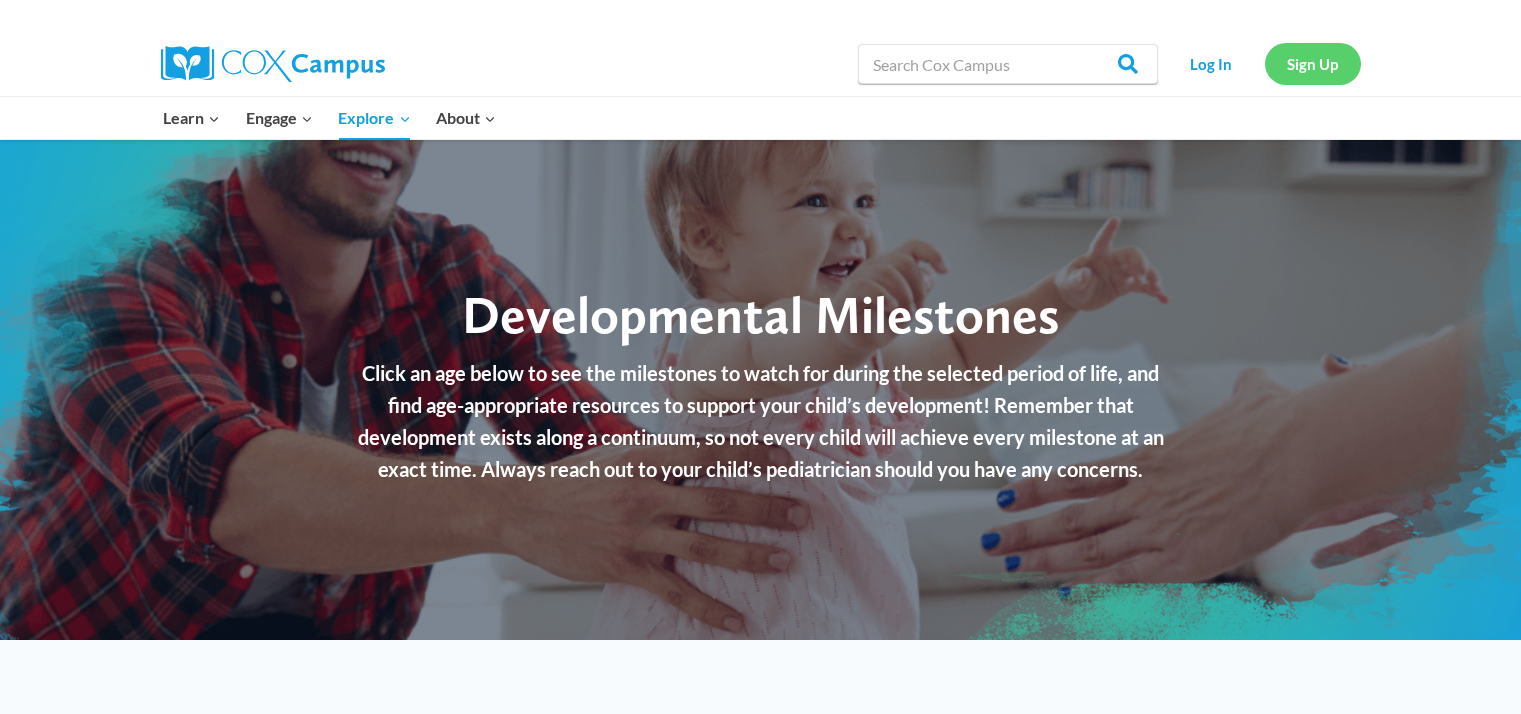 scroll, scrollTop: 0, scrollLeft: 0, axis: both 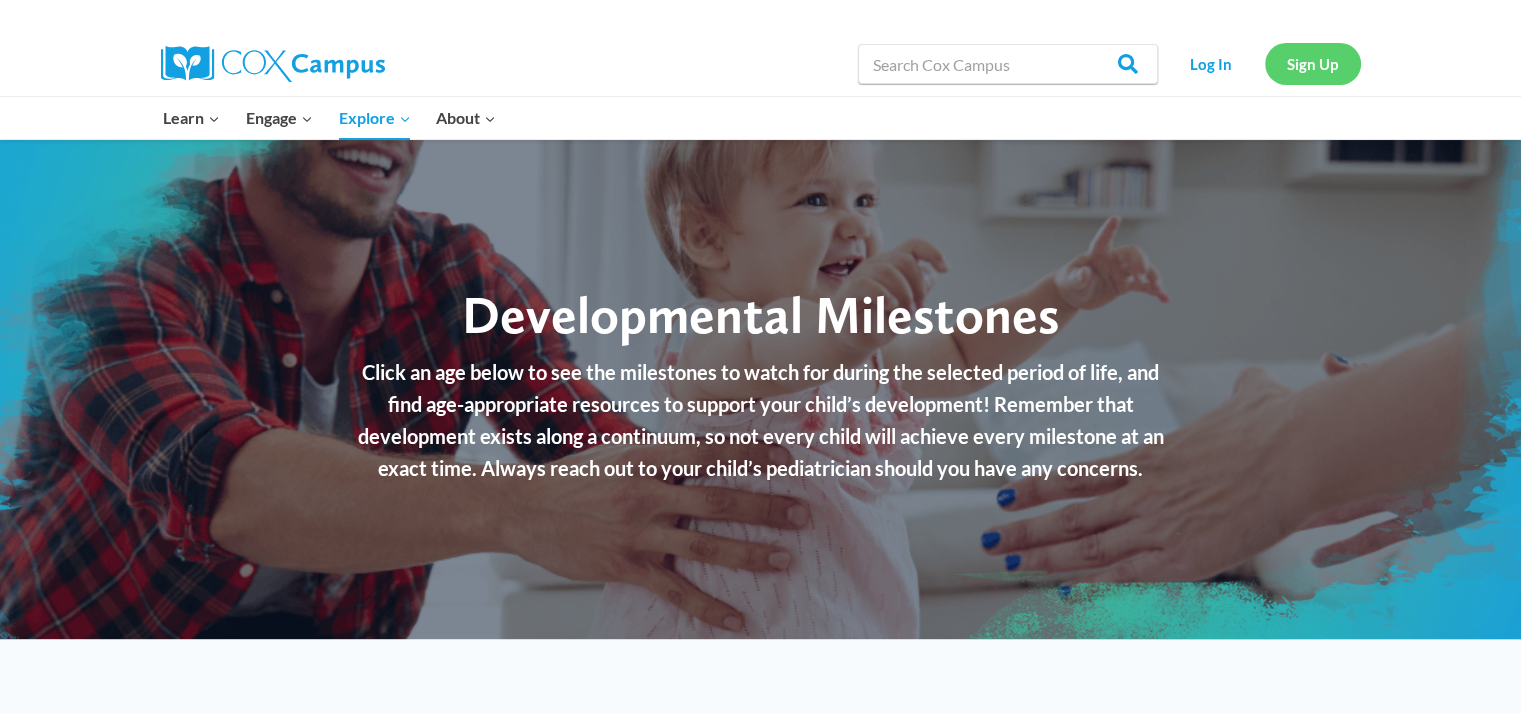 click on "Sign Up" at bounding box center (1313, 63) 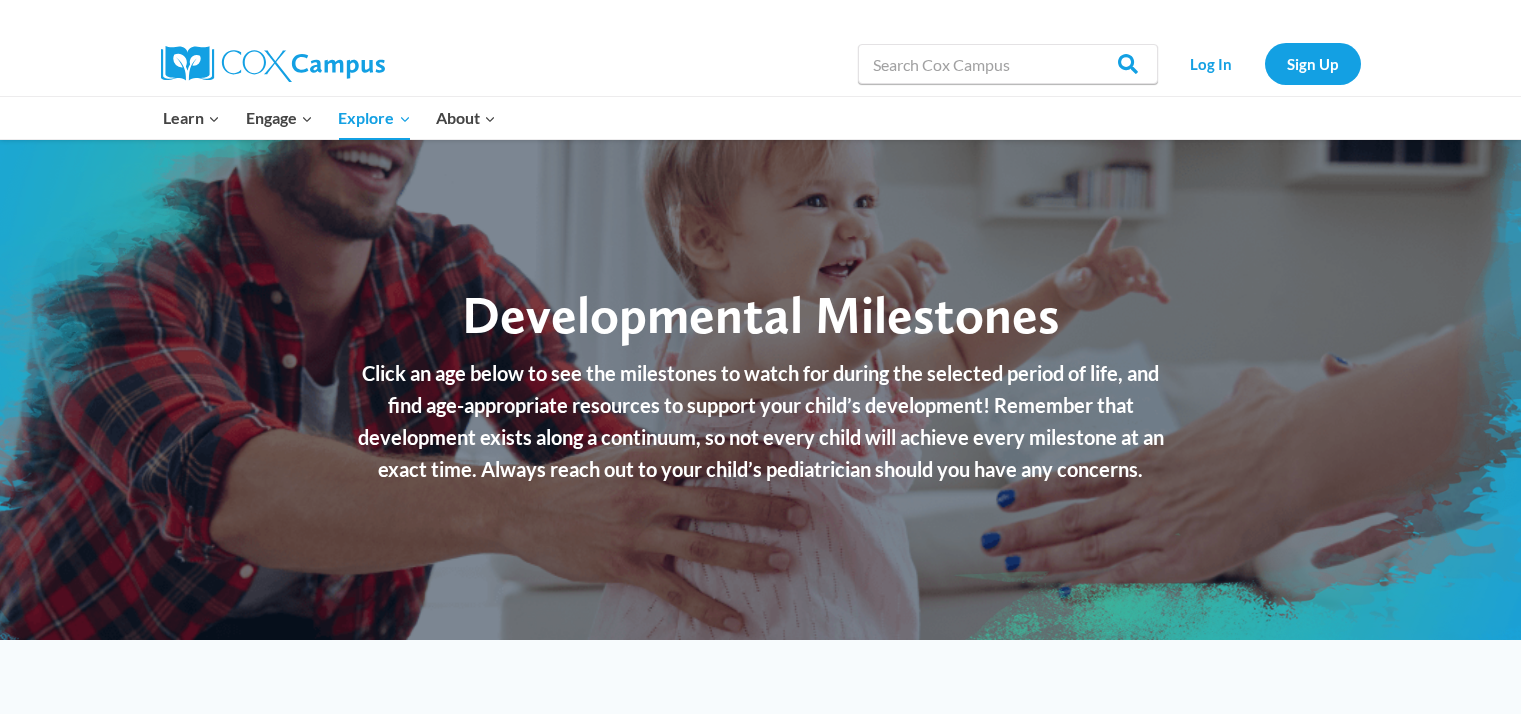 scroll, scrollTop: 0, scrollLeft: 0, axis: both 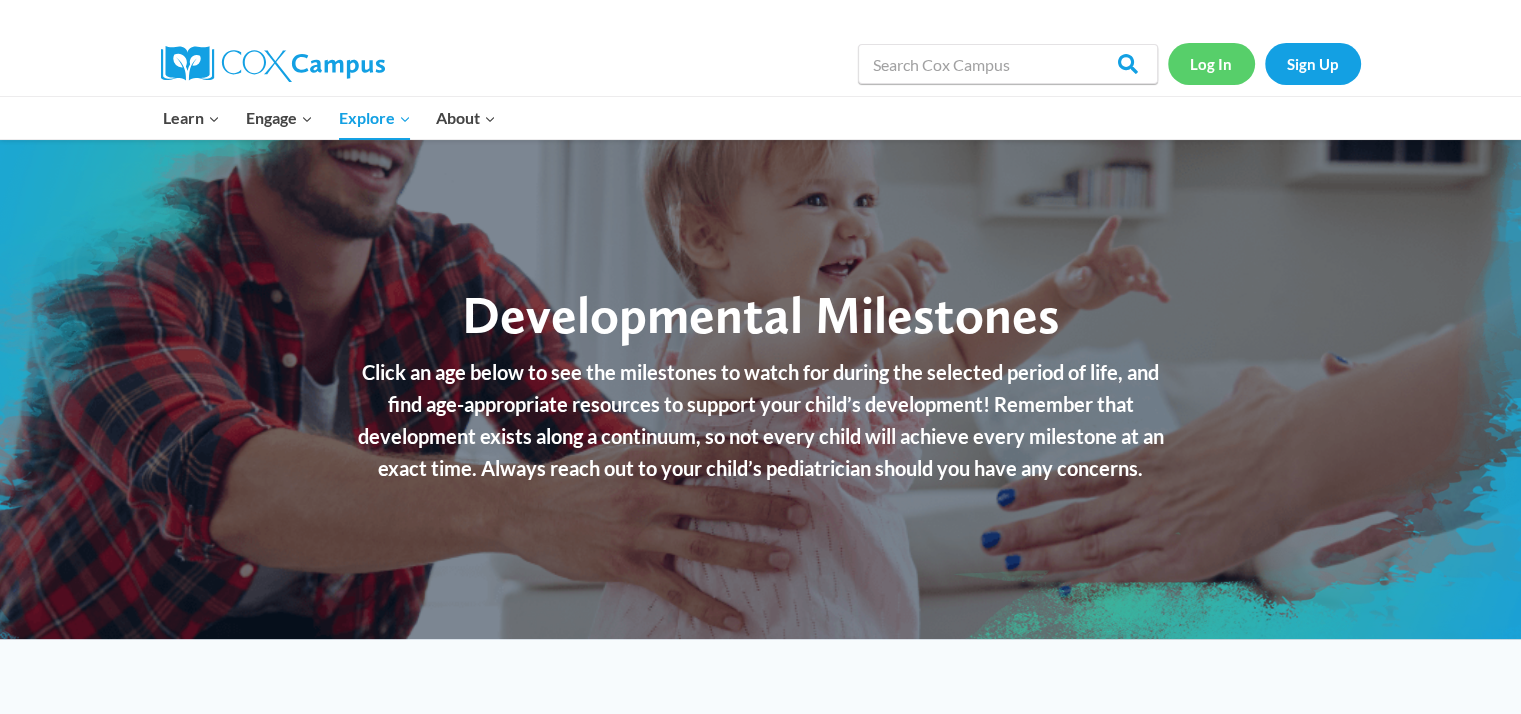 click on "Log In" at bounding box center (1211, 63) 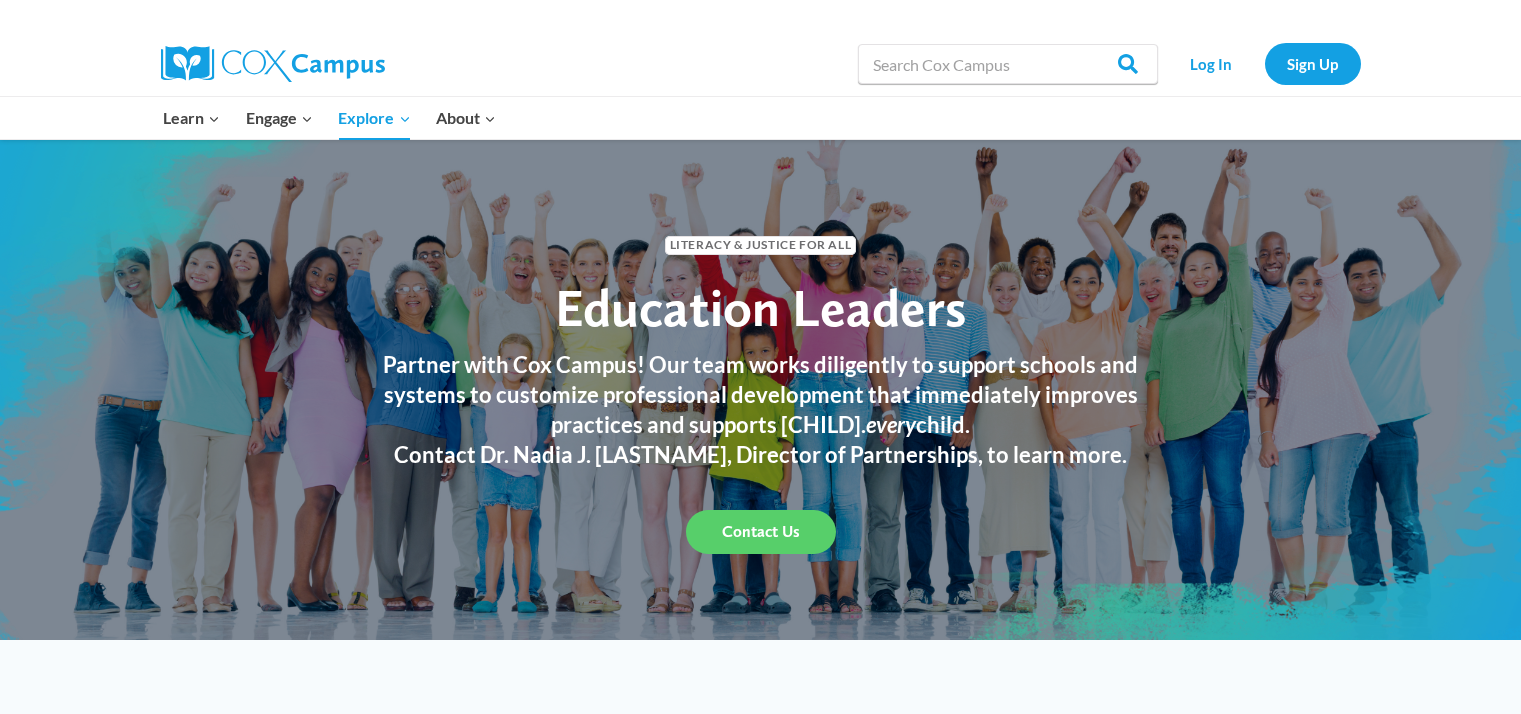 scroll, scrollTop: 0, scrollLeft: 0, axis: both 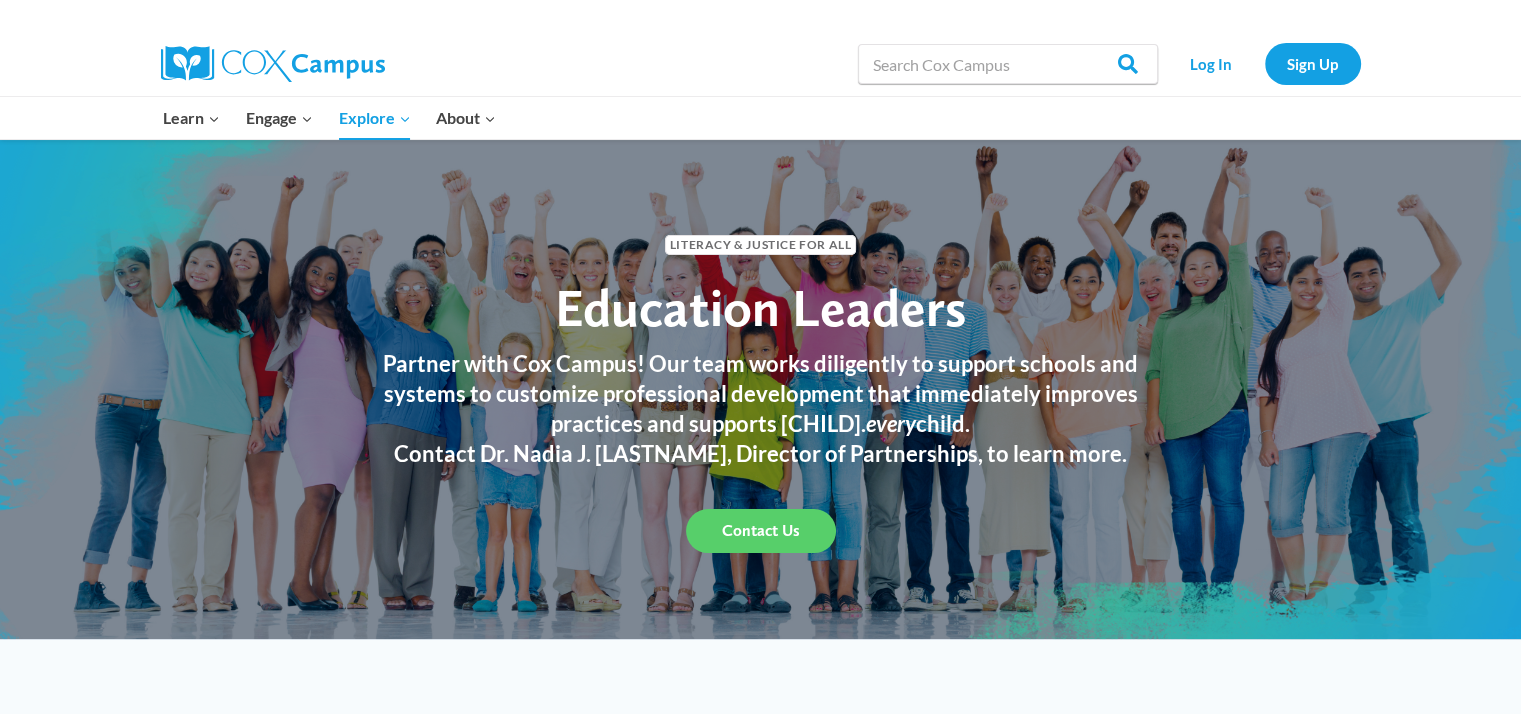 click at bounding box center [391, 64] 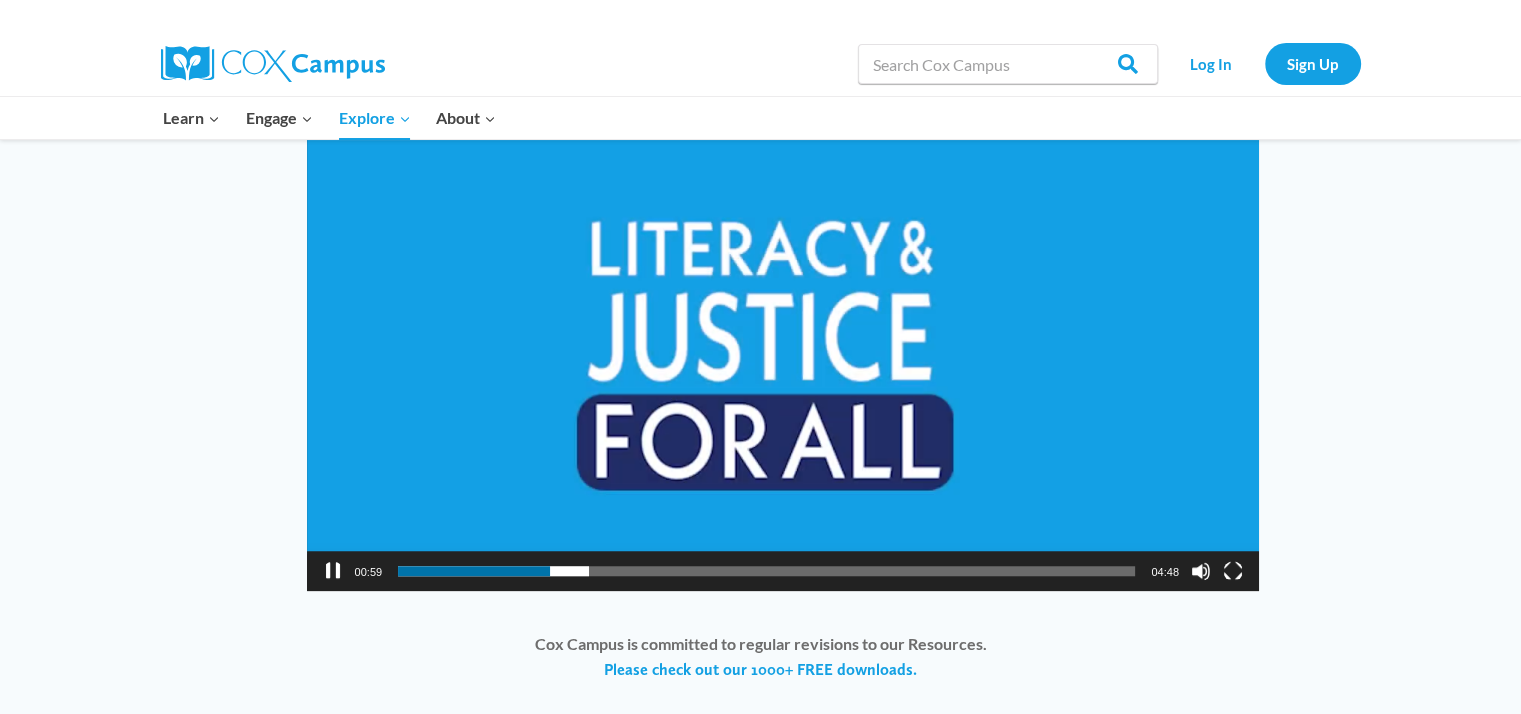 scroll, scrollTop: 1509, scrollLeft: 0, axis: vertical 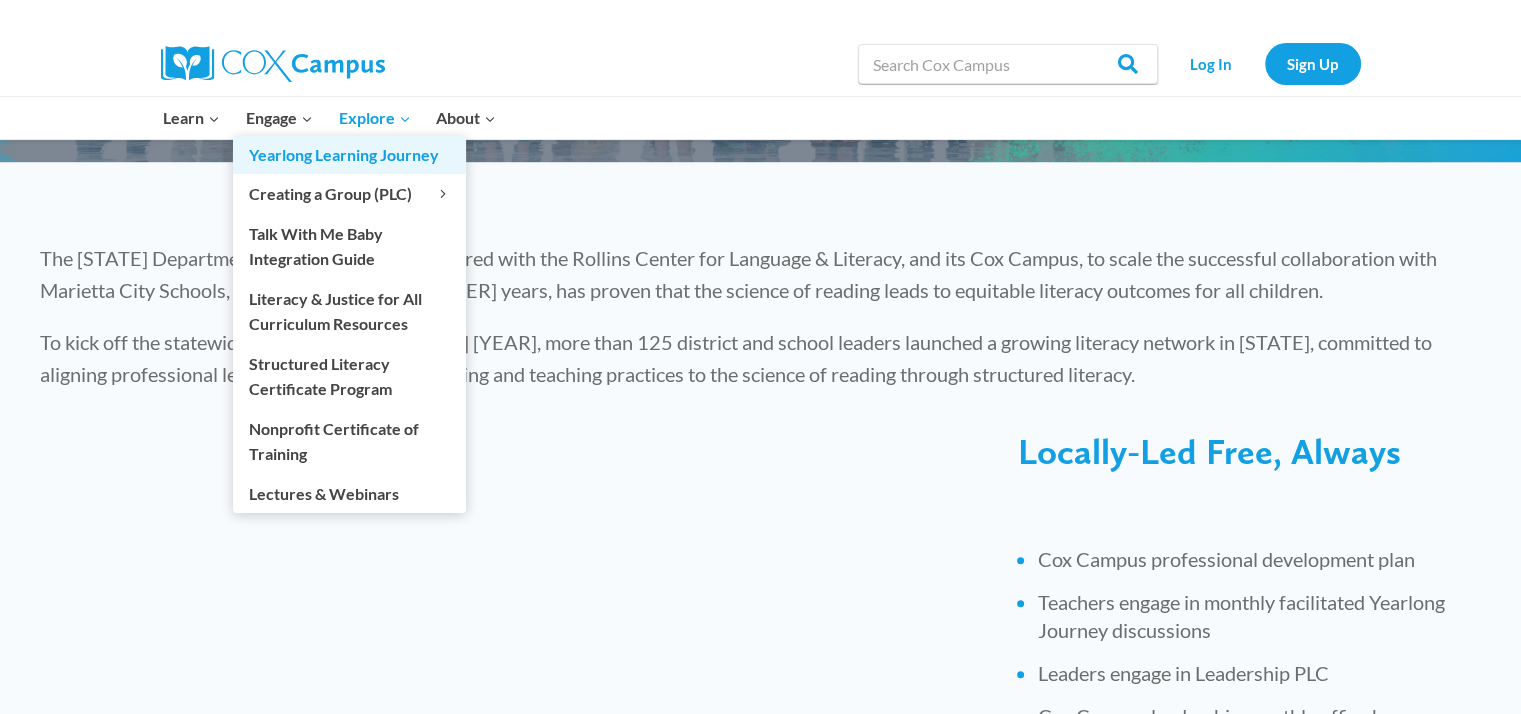 click on "Yearlong Learning Journey" at bounding box center (349, 155) 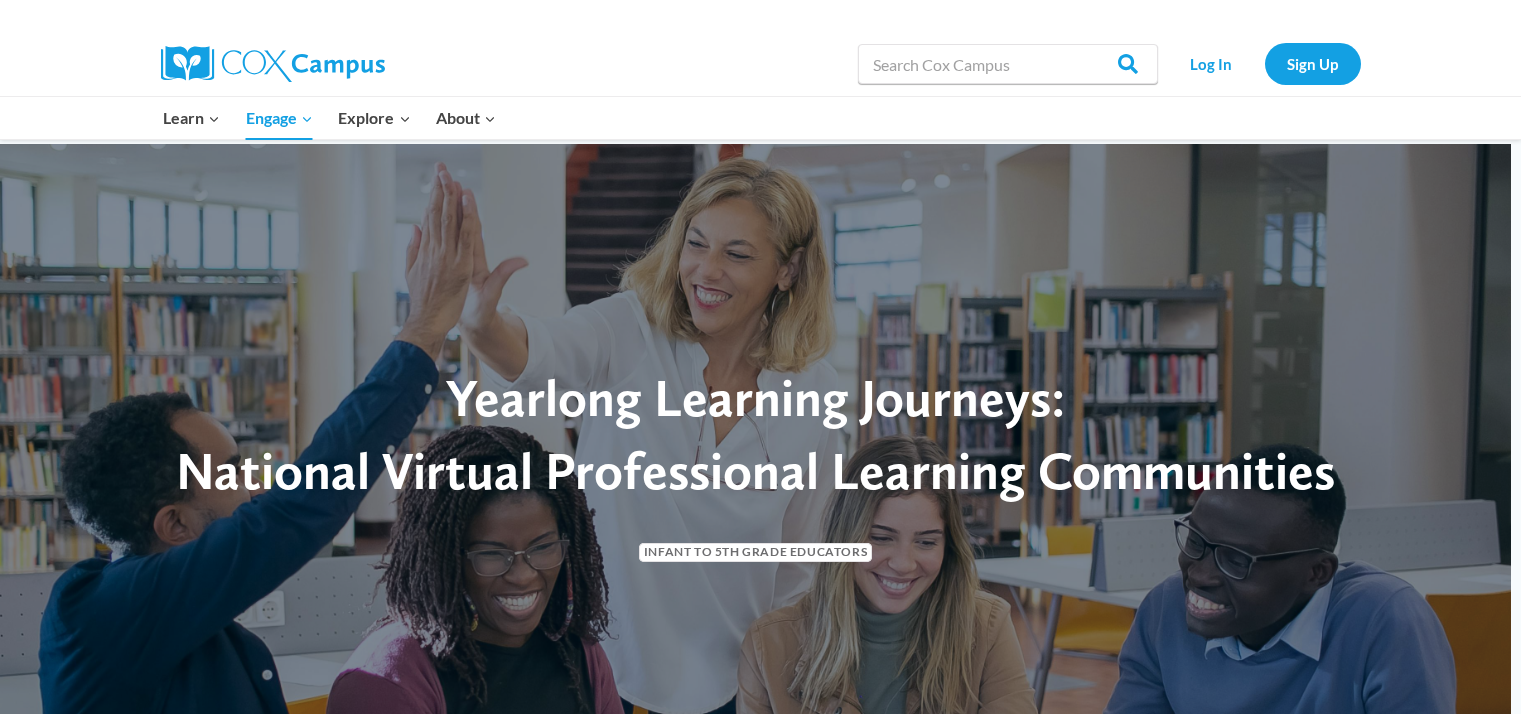 scroll, scrollTop: 0, scrollLeft: 0, axis: both 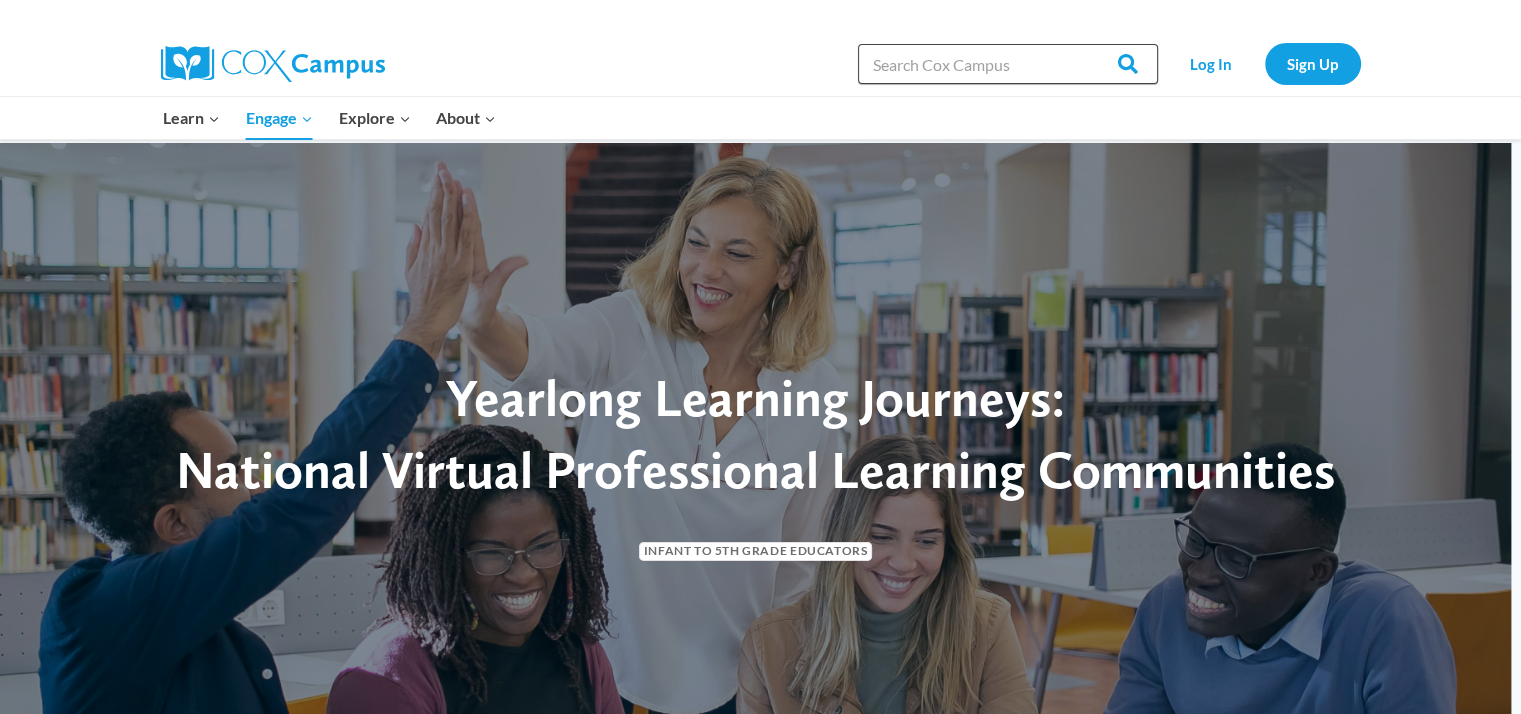 click on "Search in https://coxcampus.org/" at bounding box center [1008, 64] 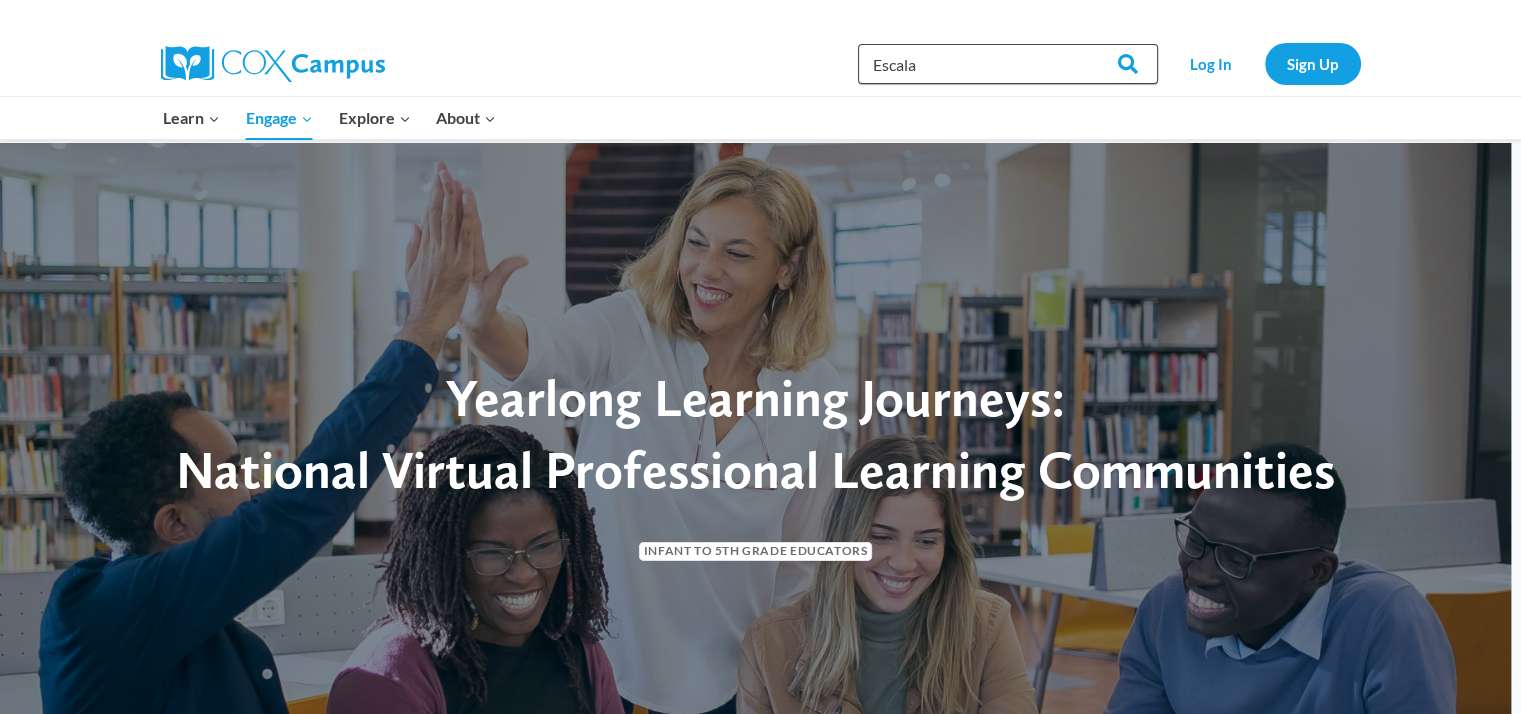 type on "Escala" 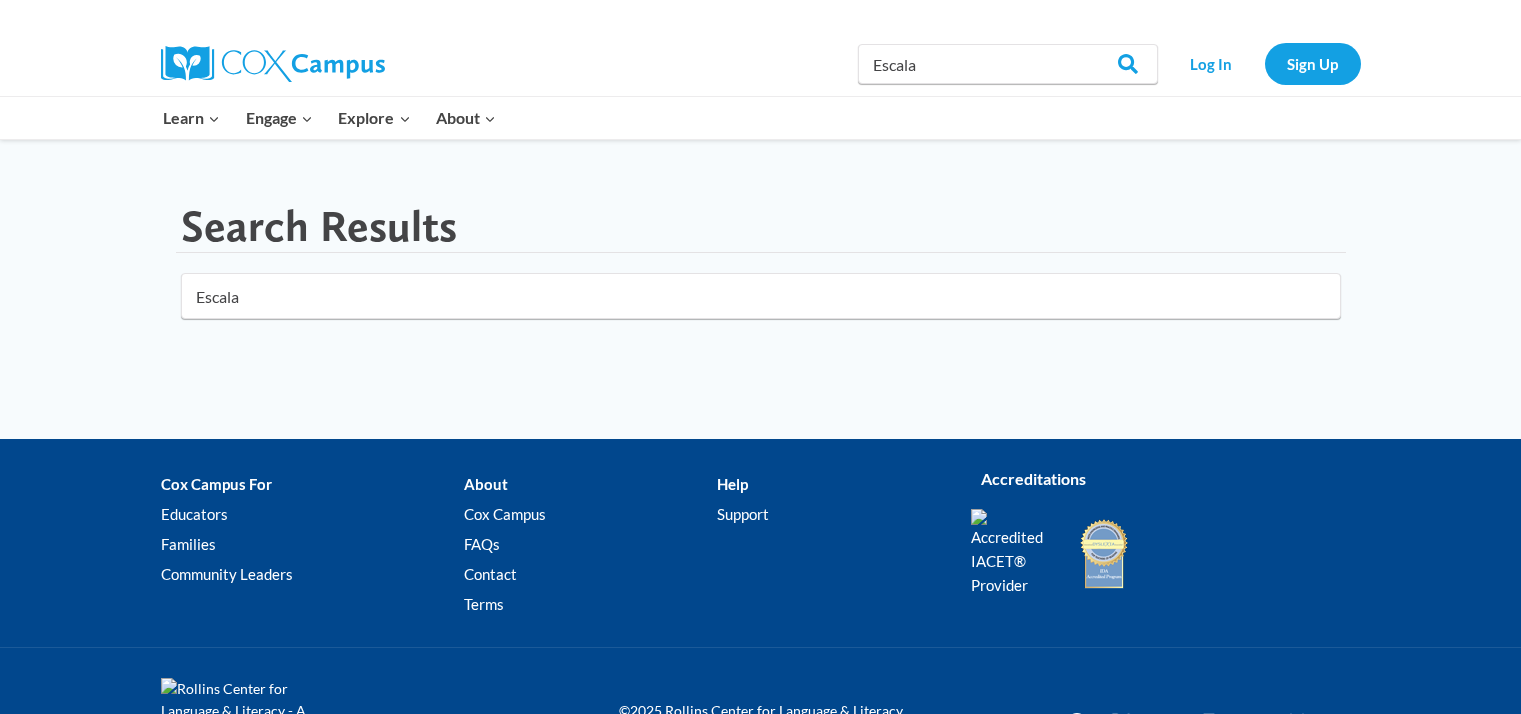 scroll, scrollTop: 0, scrollLeft: 0, axis: both 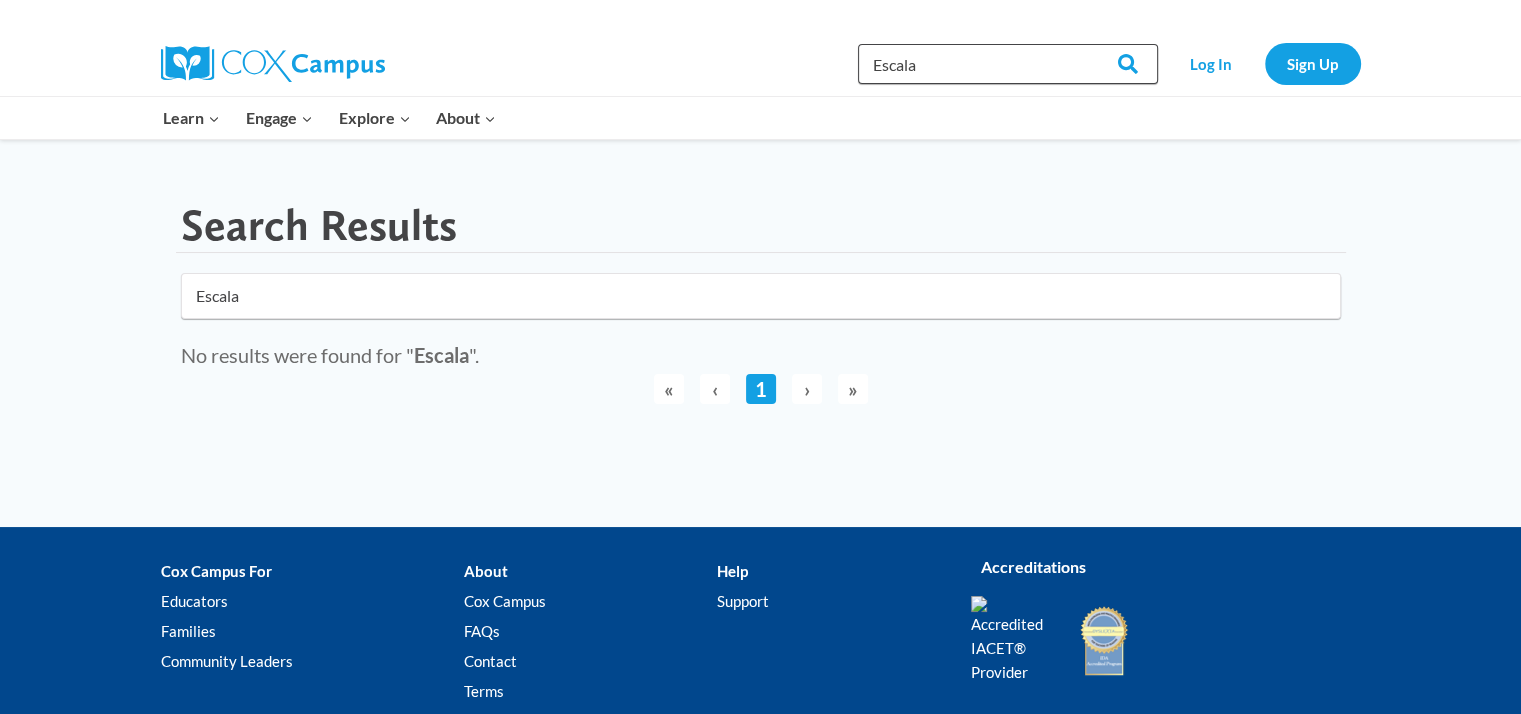 click on "Escala" at bounding box center (1008, 64) 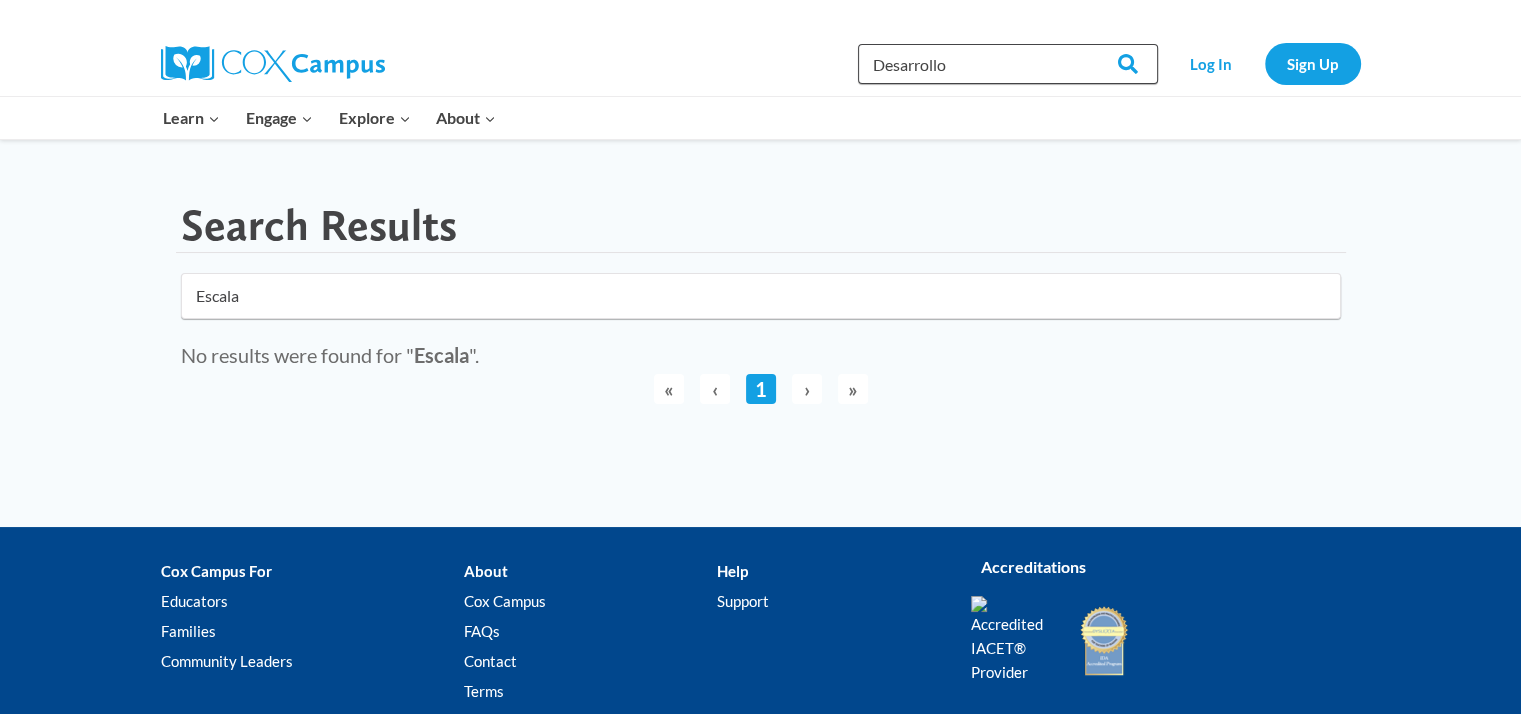 type on "Desarrollo" 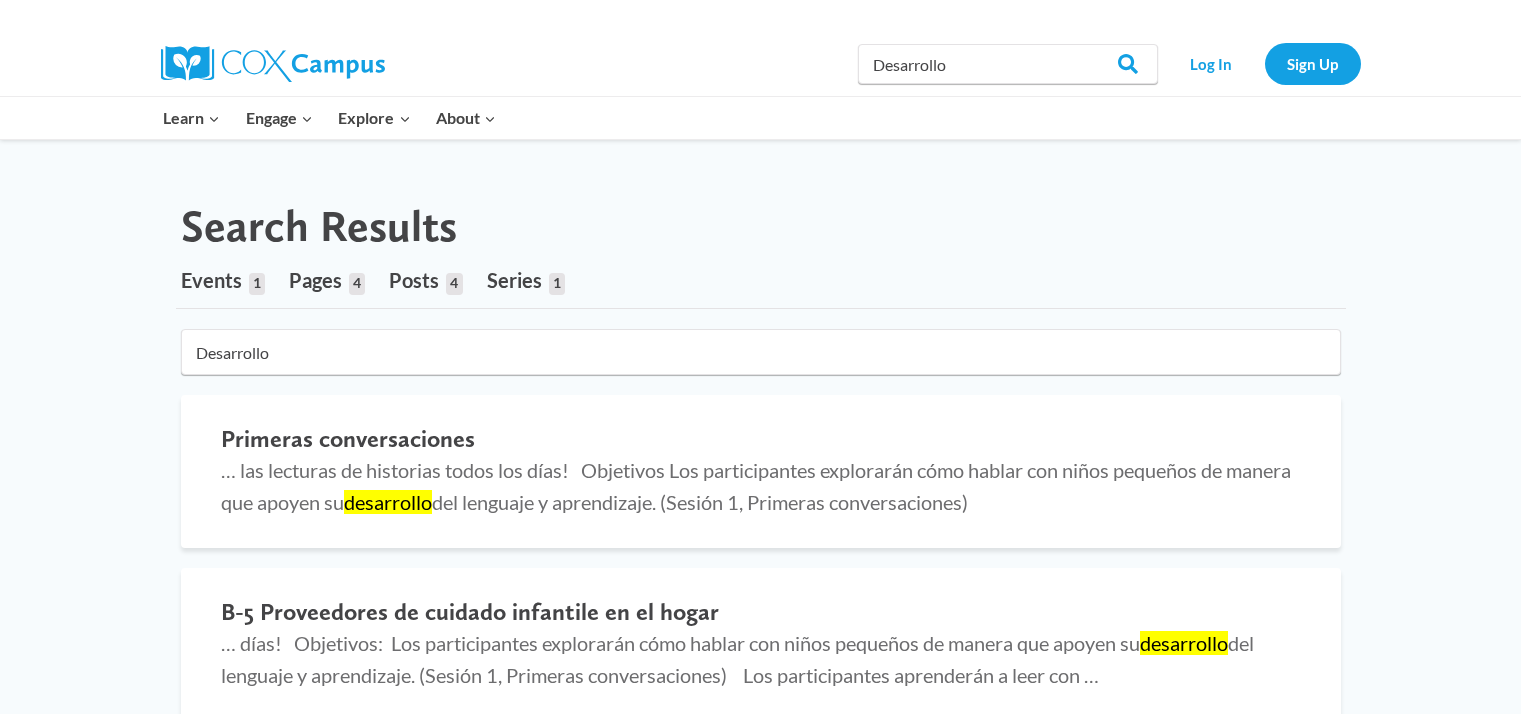 scroll, scrollTop: 0, scrollLeft: 0, axis: both 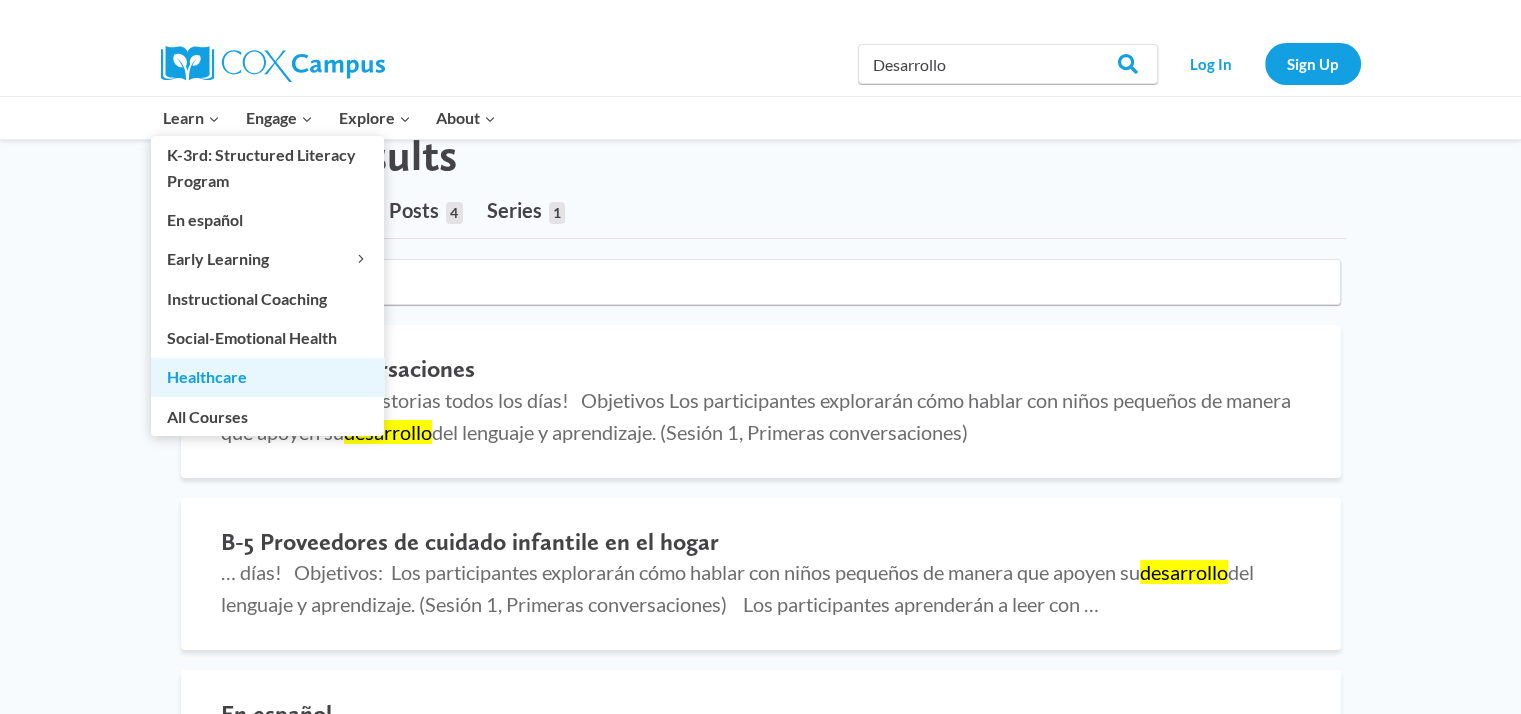 click on "Healthcare" at bounding box center (267, 377) 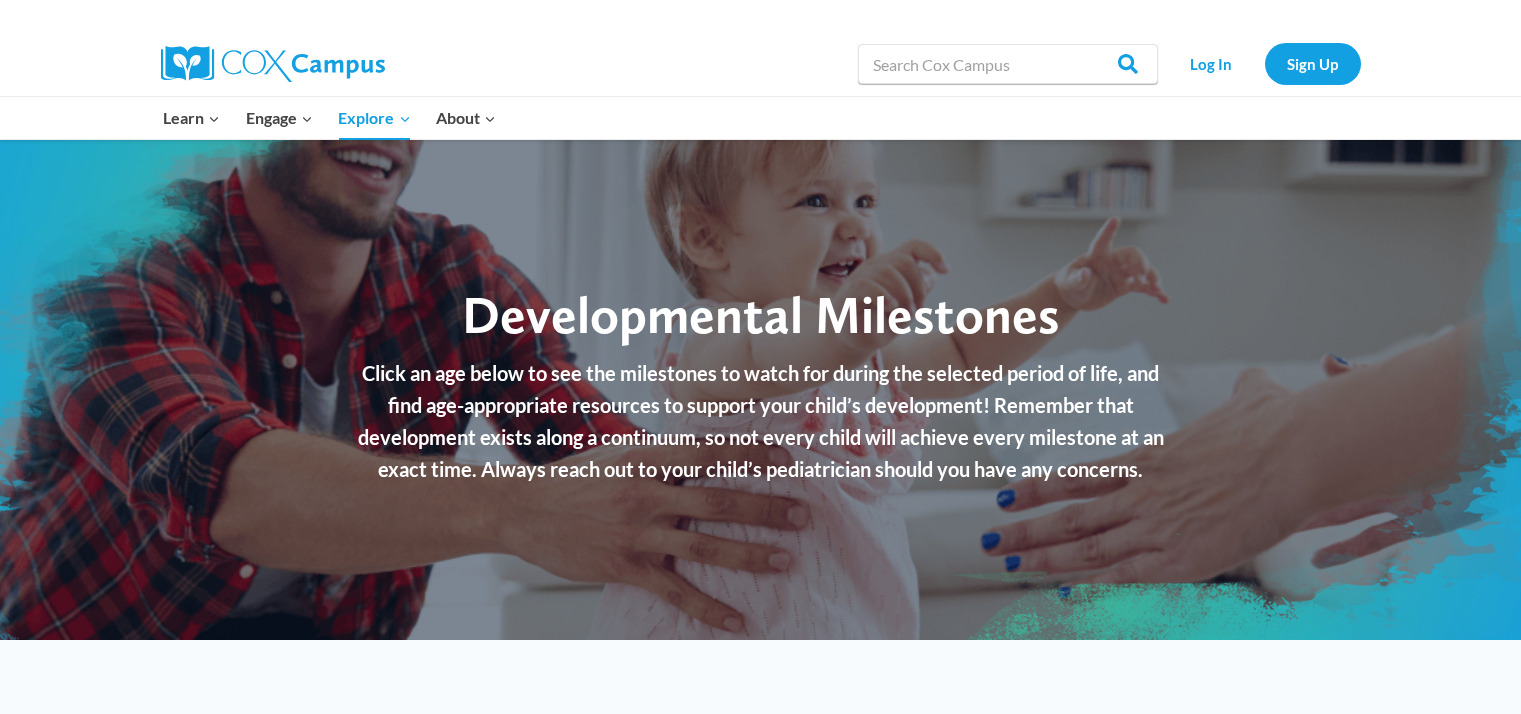 scroll, scrollTop: 0, scrollLeft: 0, axis: both 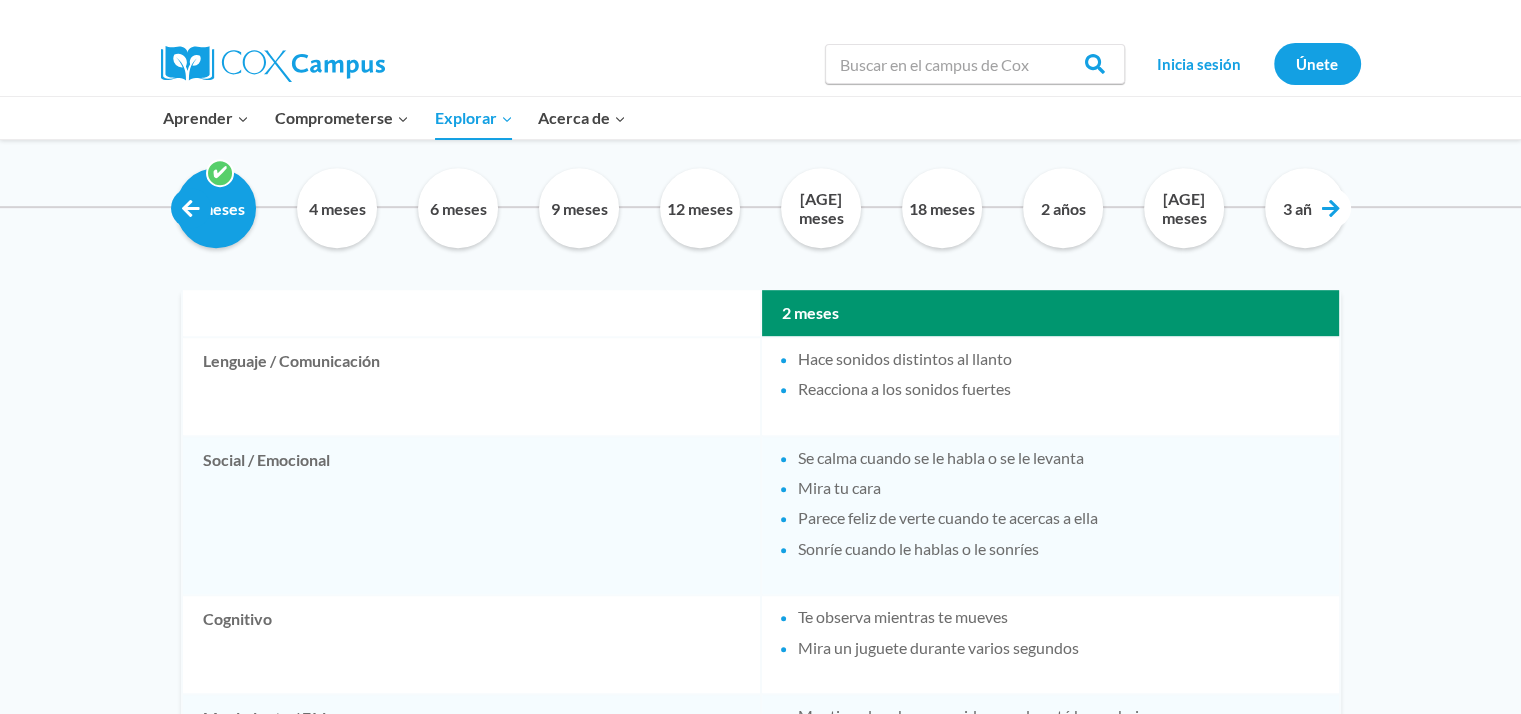 click at bounding box center [191, 208] 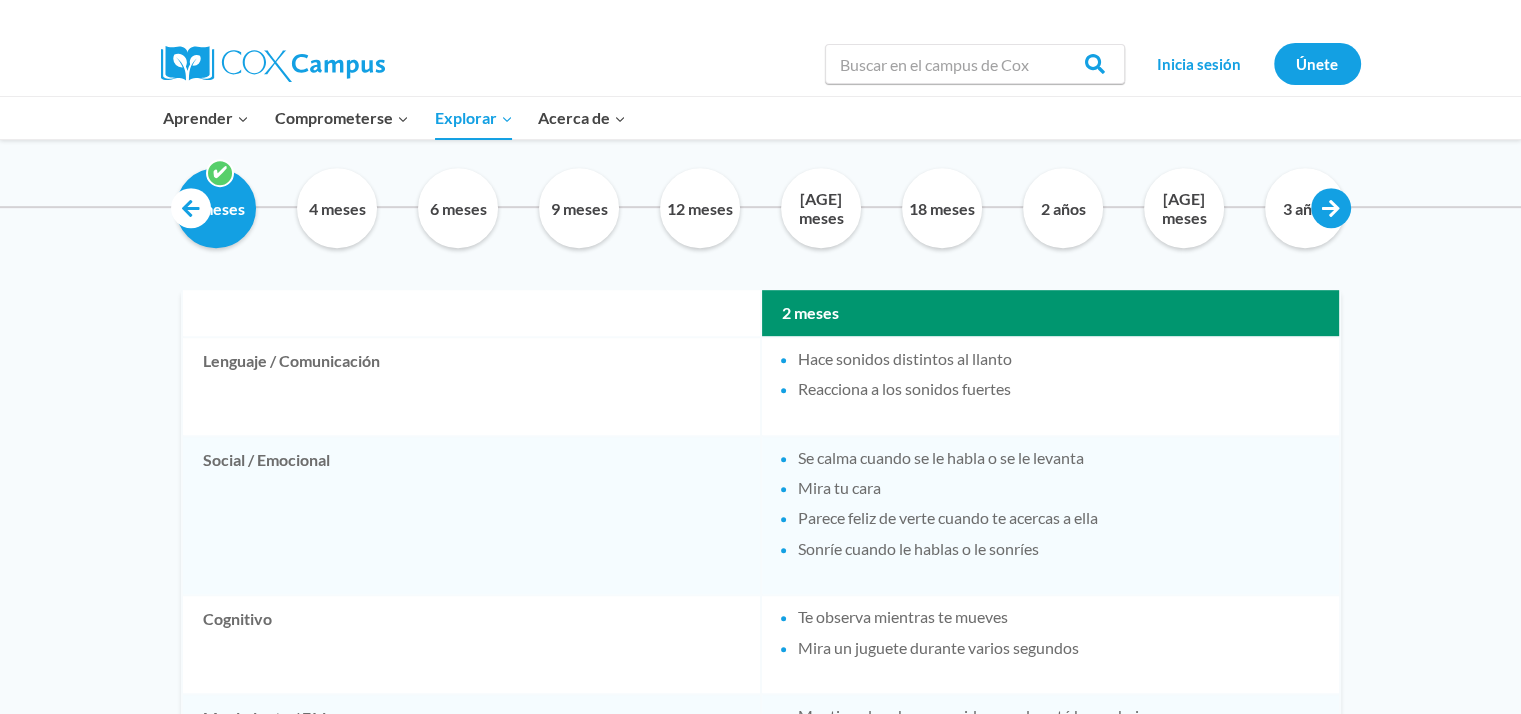 click at bounding box center [1331, 208] 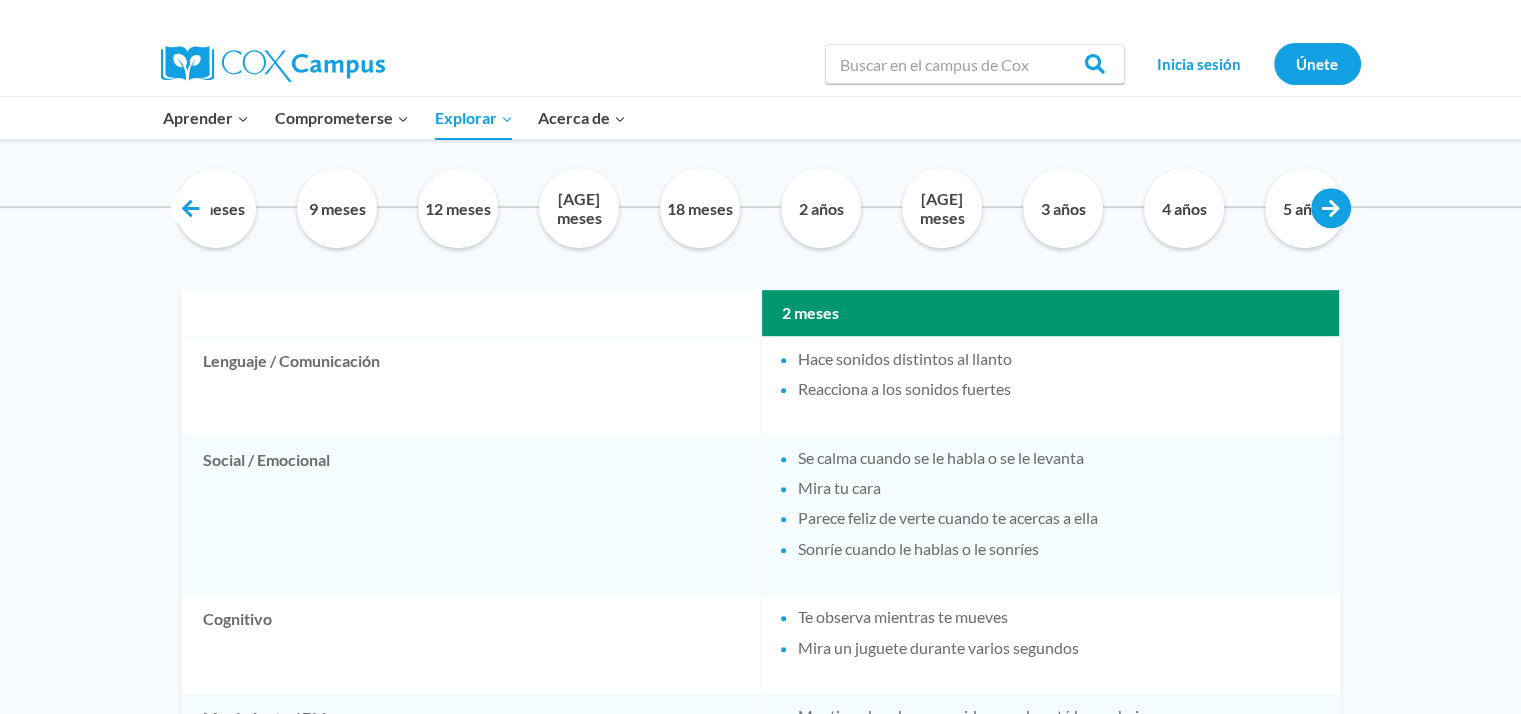 click at bounding box center (1331, 208) 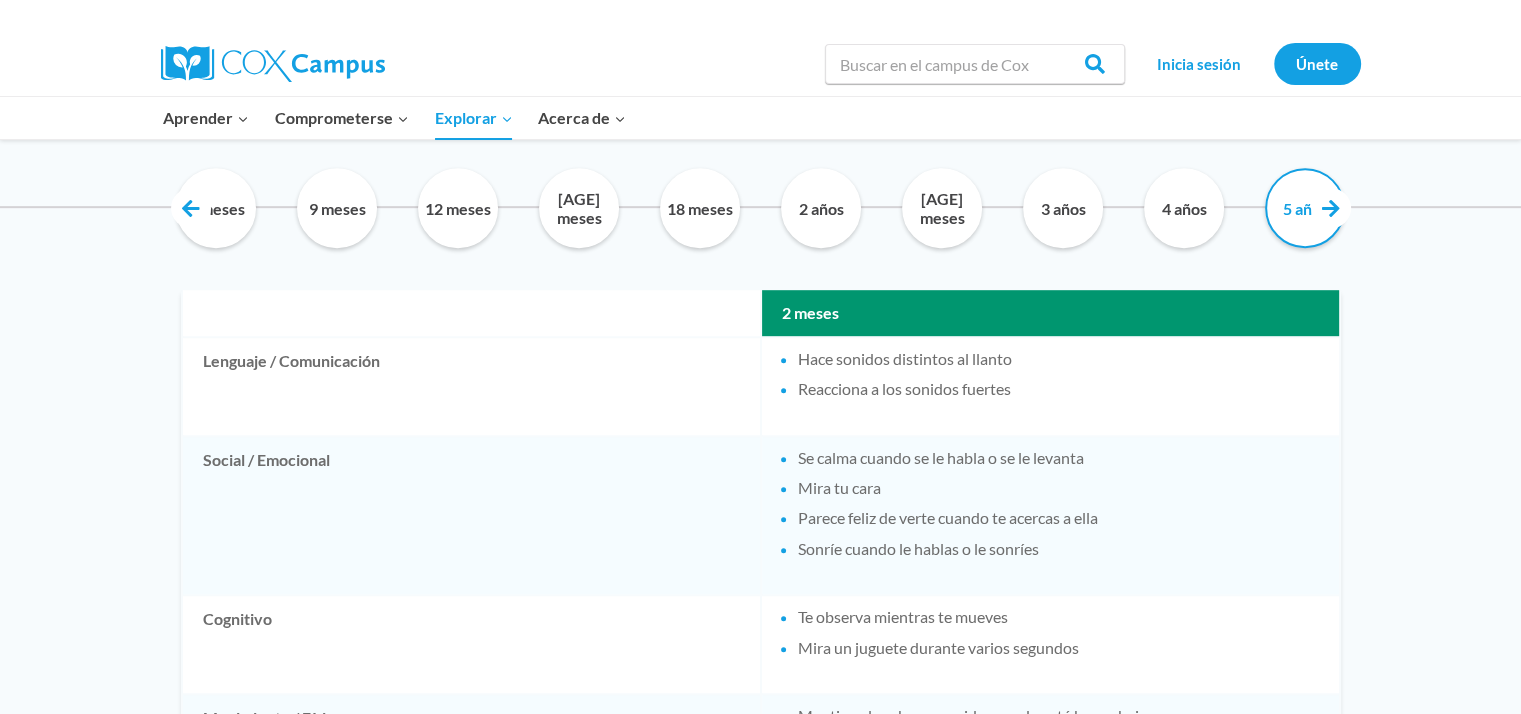 click on "5 años" at bounding box center [1305, 208] 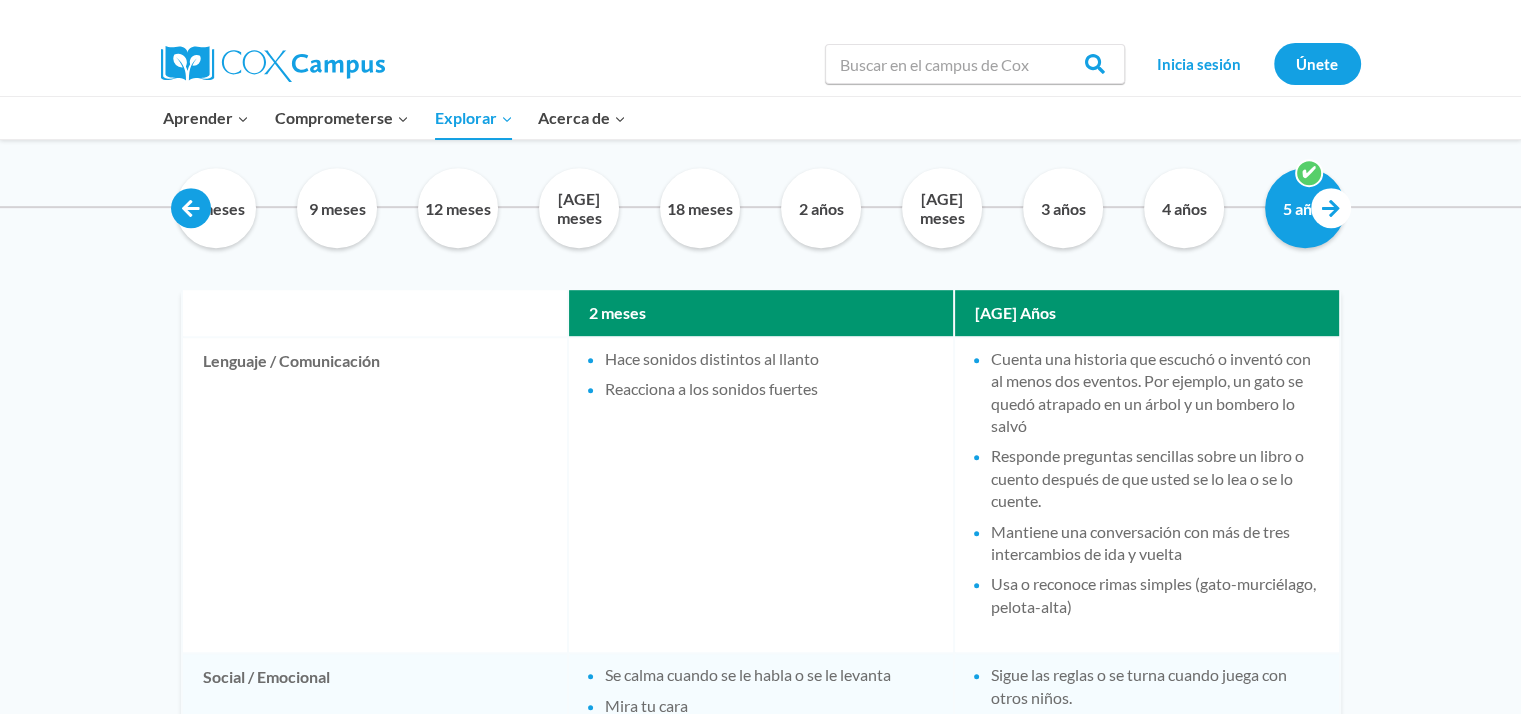 click at bounding box center [191, 208] 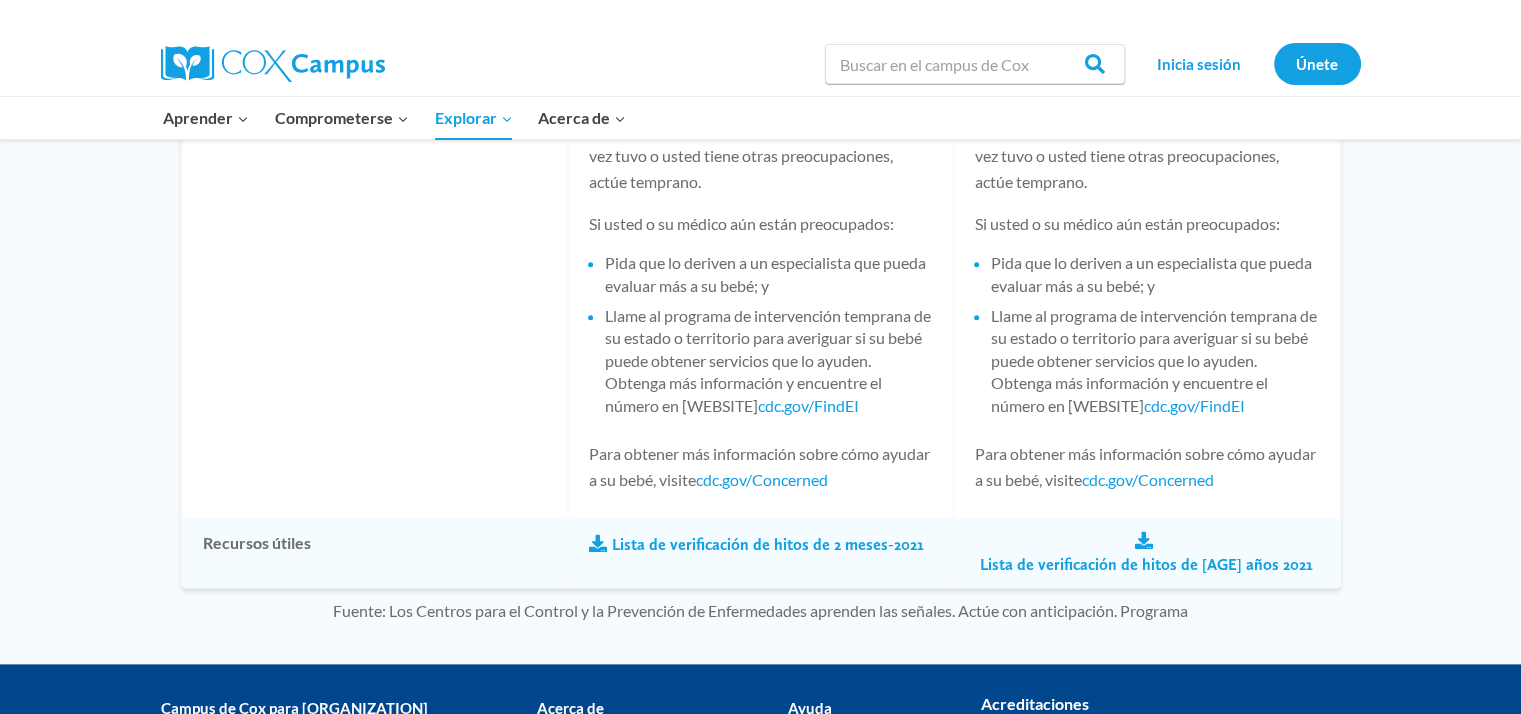 scroll, scrollTop: 2309, scrollLeft: 0, axis: vertical 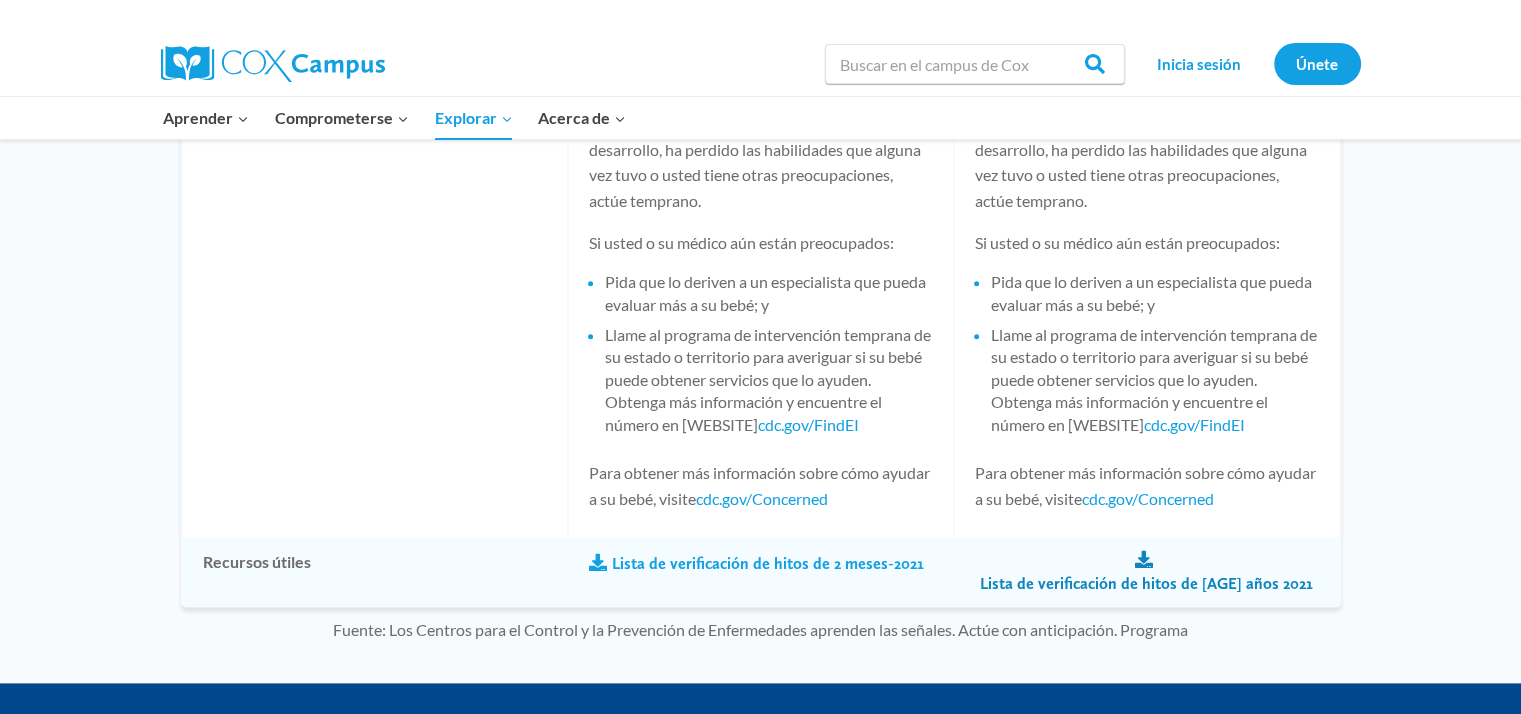 click on "Lista de verificación de hitos de 5 años 2021" at bounding box center (1146, 584) 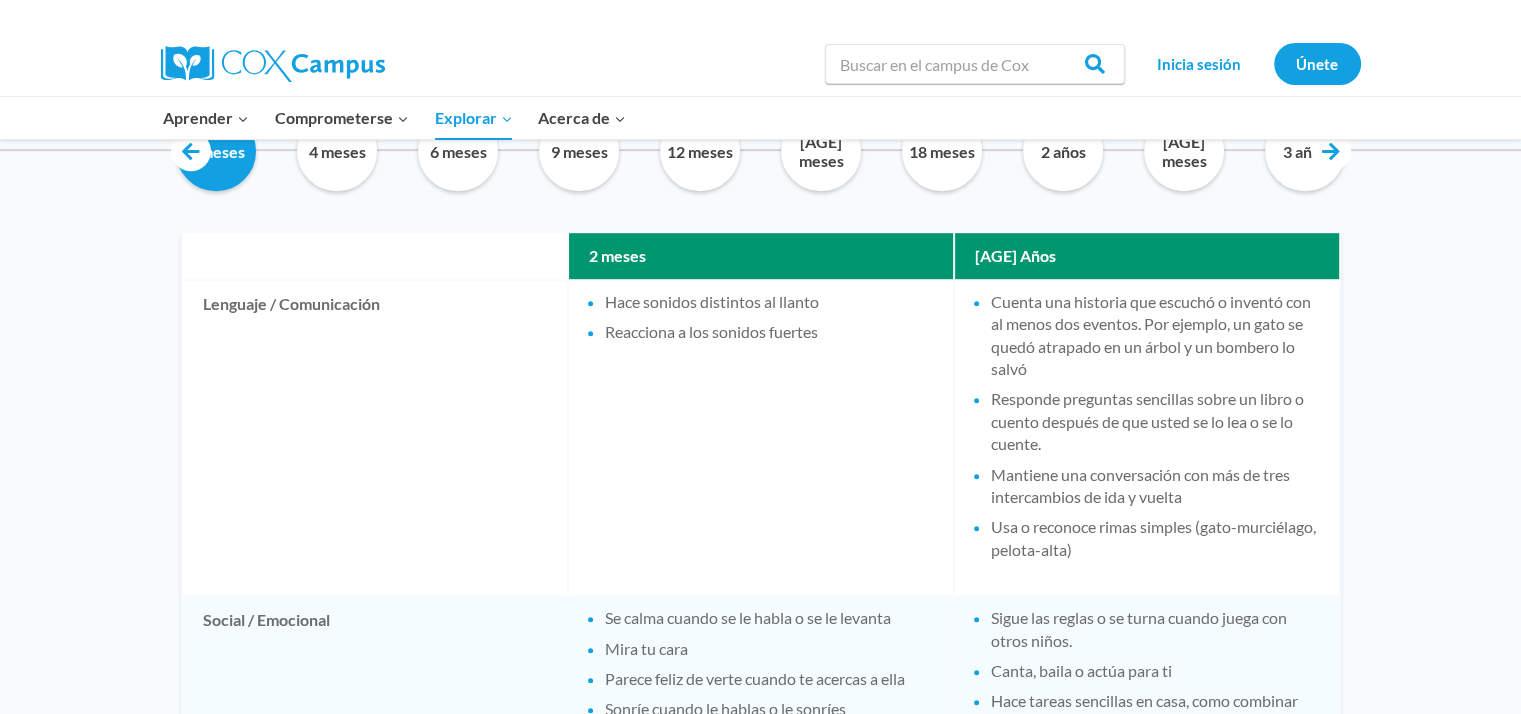 scroll, scrollTop: 1116, scrollLeft: 0, axis: vertical 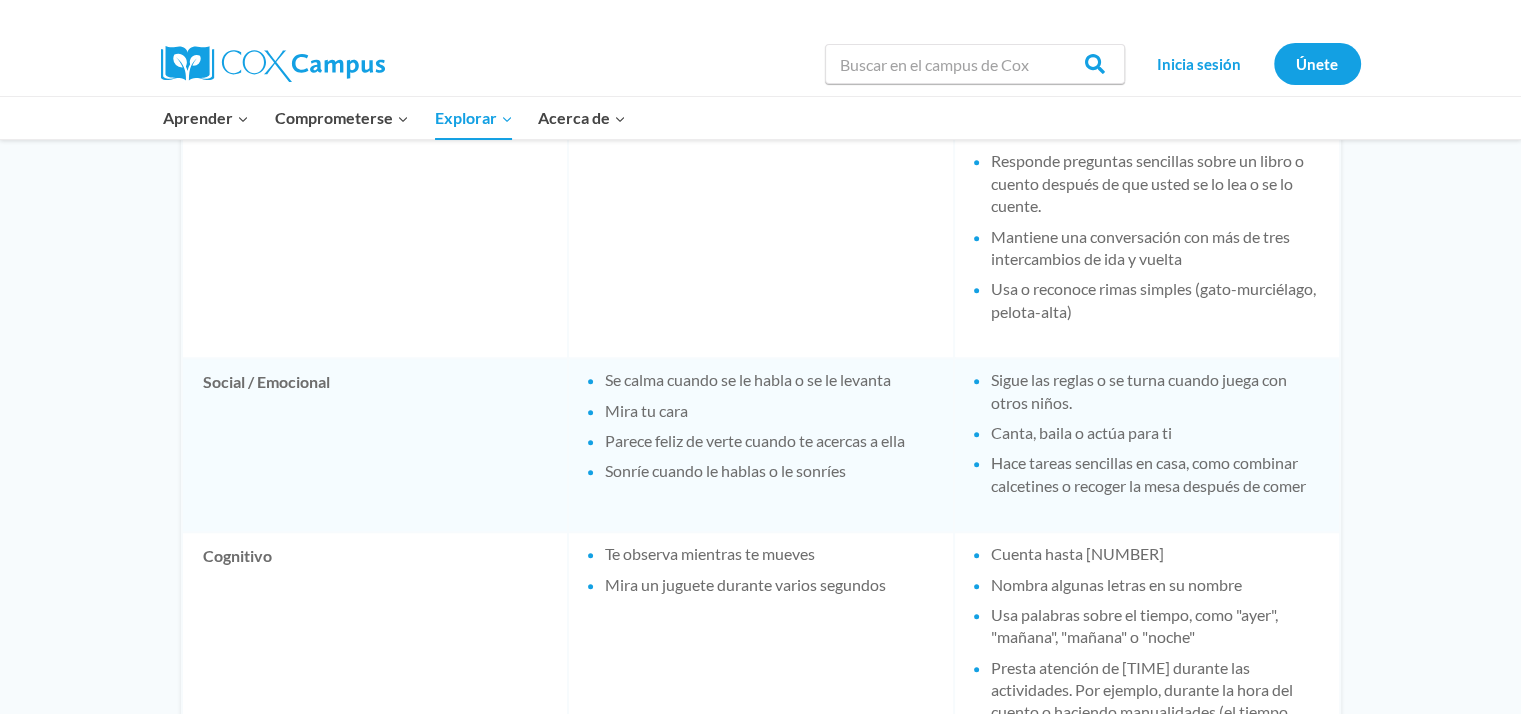 click at bounding box center (273, 64) 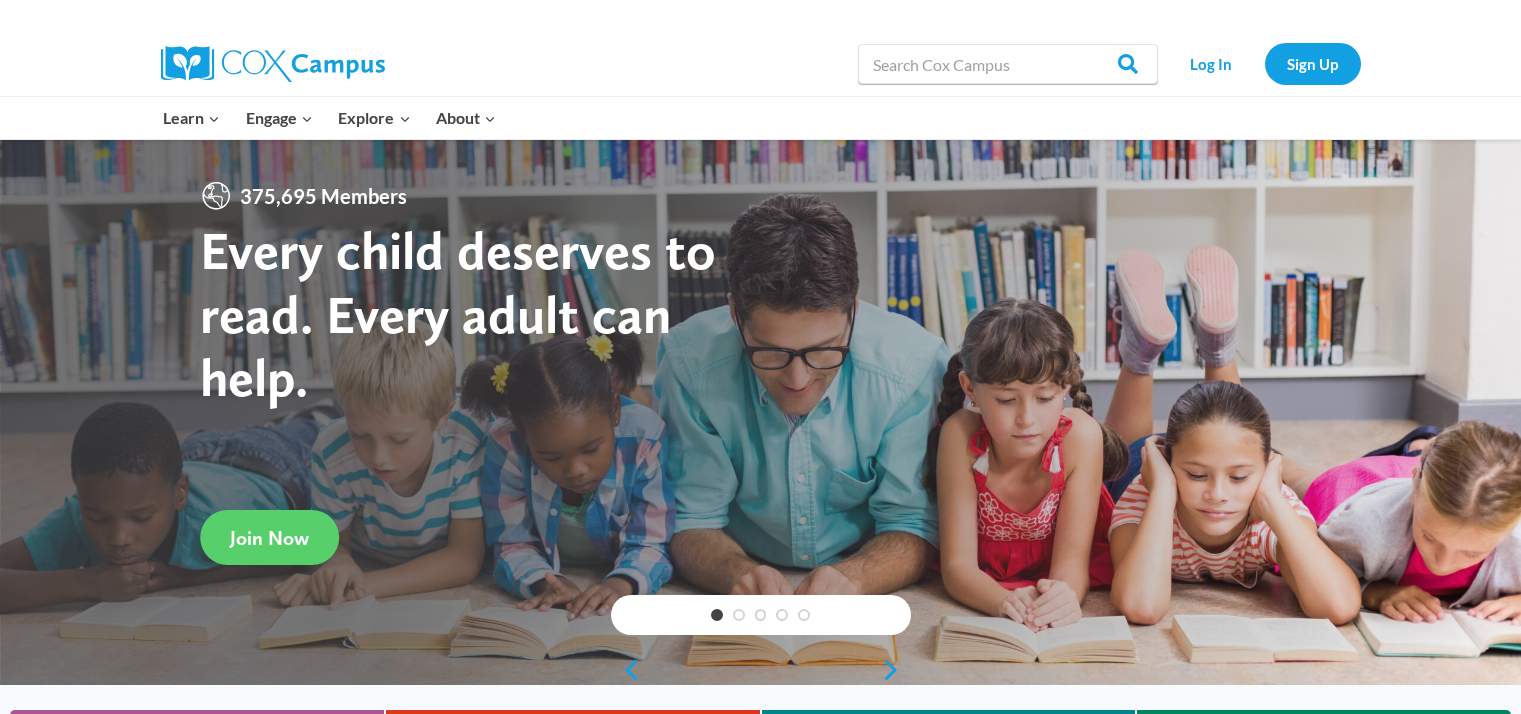 scroll, scrollTop: 0, scrollLeft: 0, axis: both 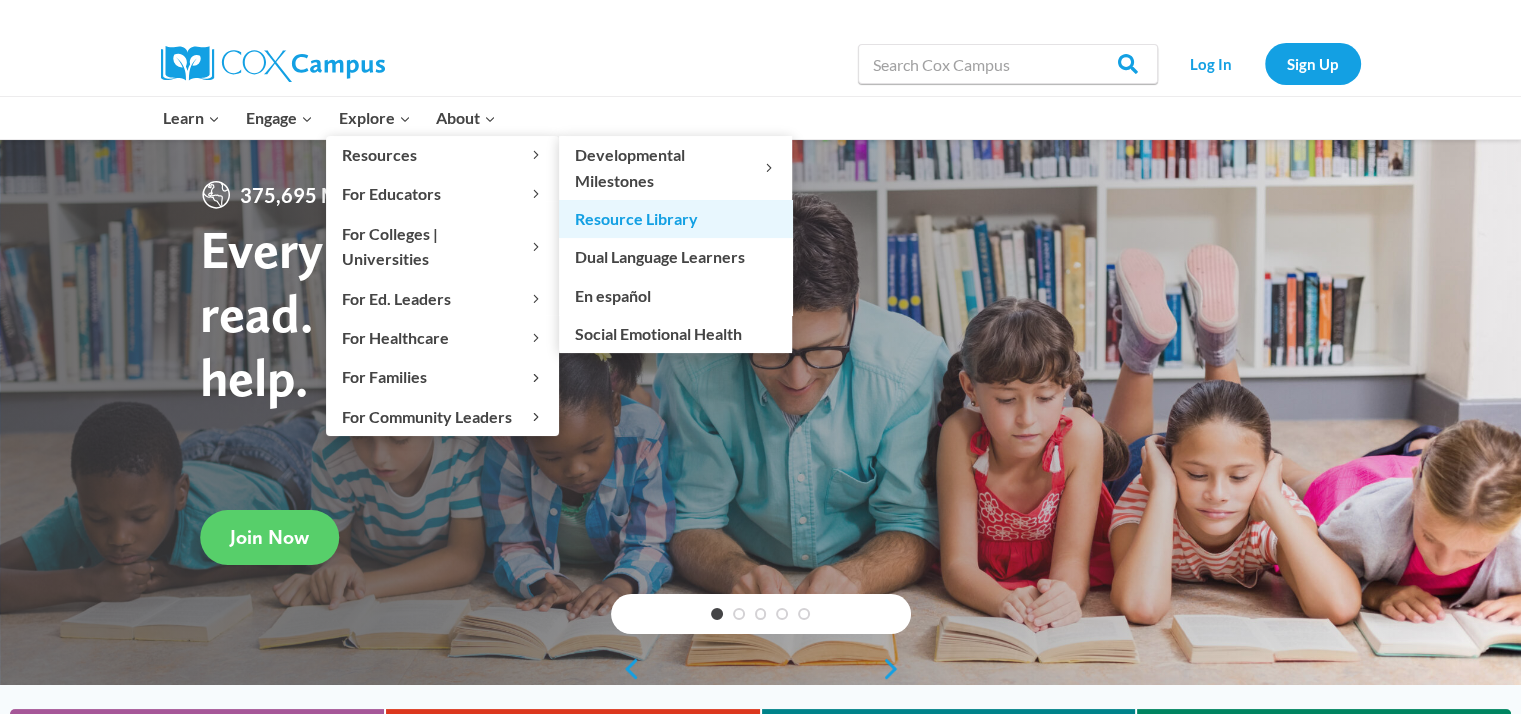 click on "Resource Library" at bounding box center (675, 219) 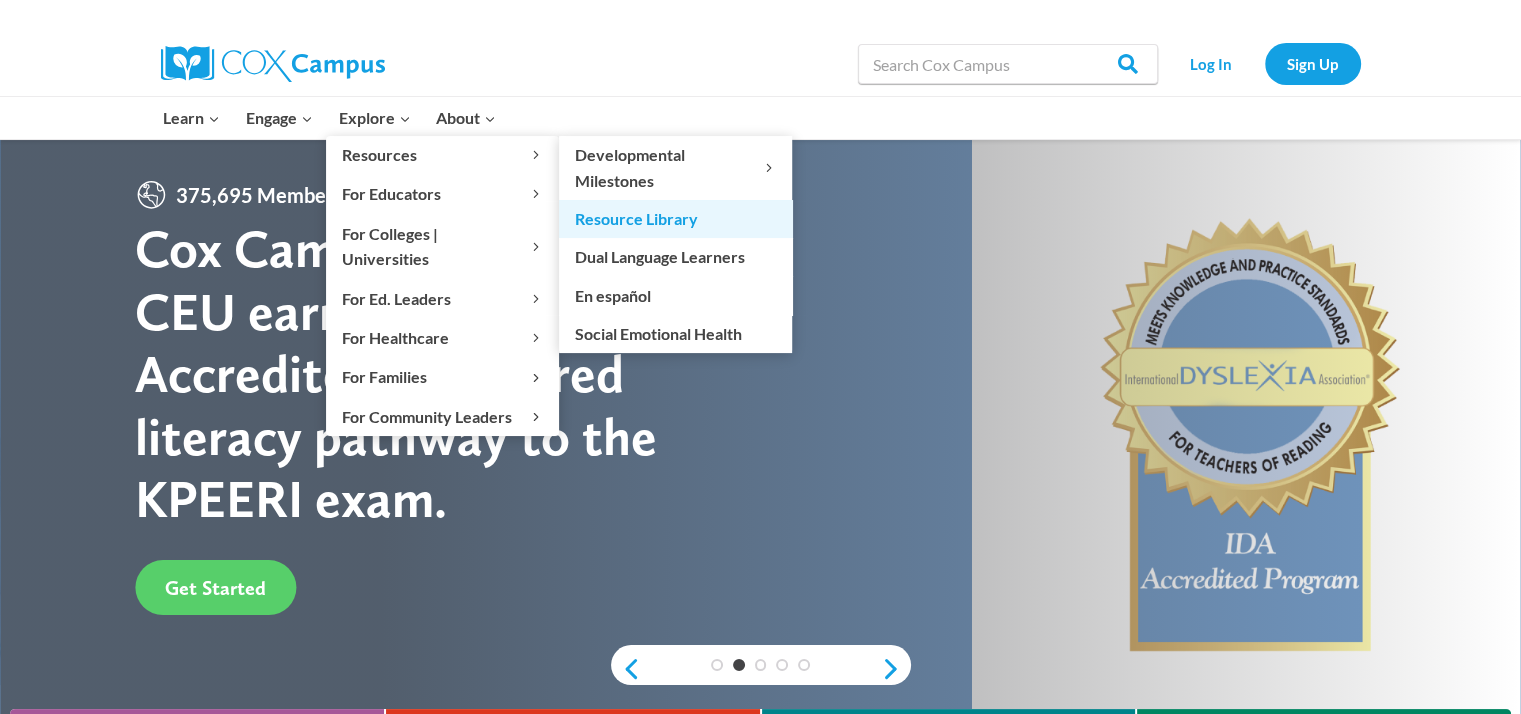 click on "Resource Library" at bounding box center (675, 219) 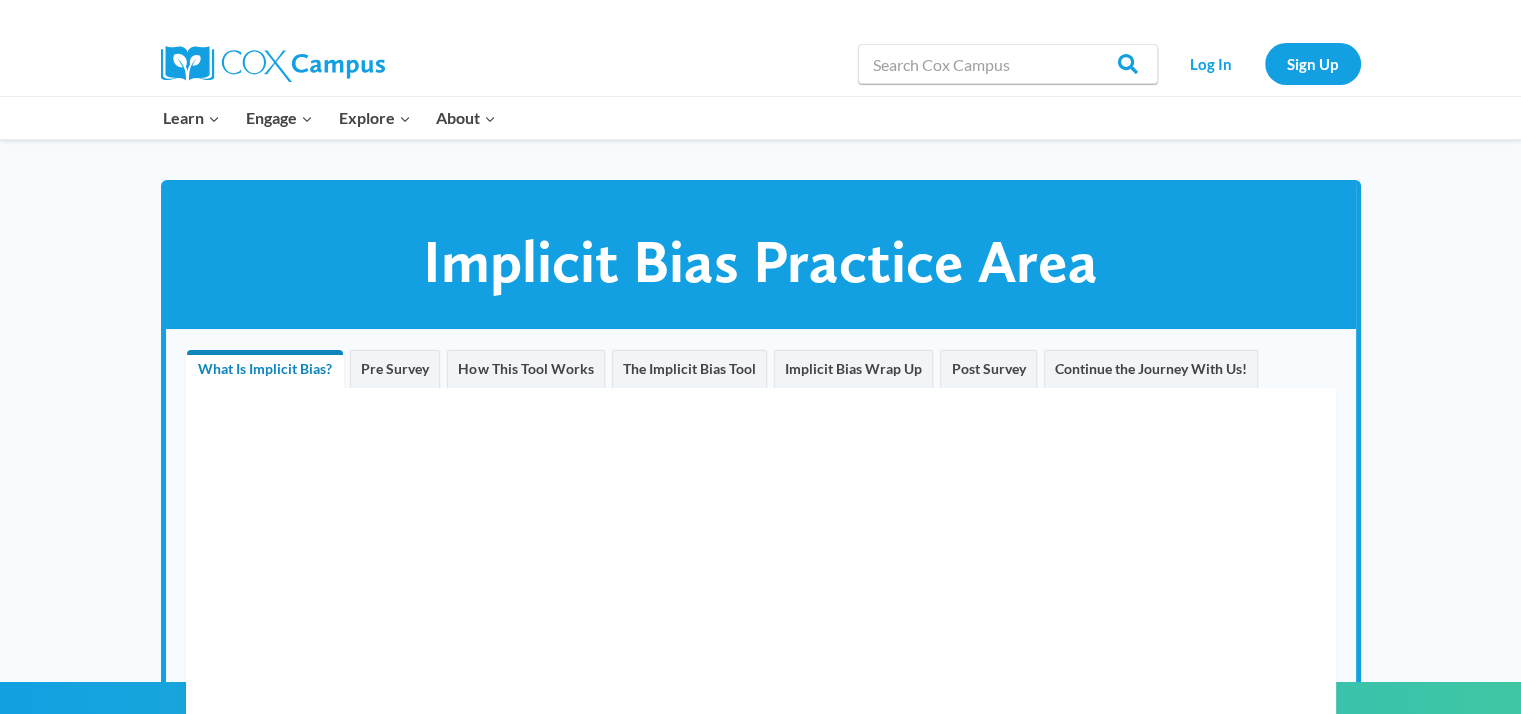 scroll, scrollTop: 0, scrollLeft: 0, axis: both 